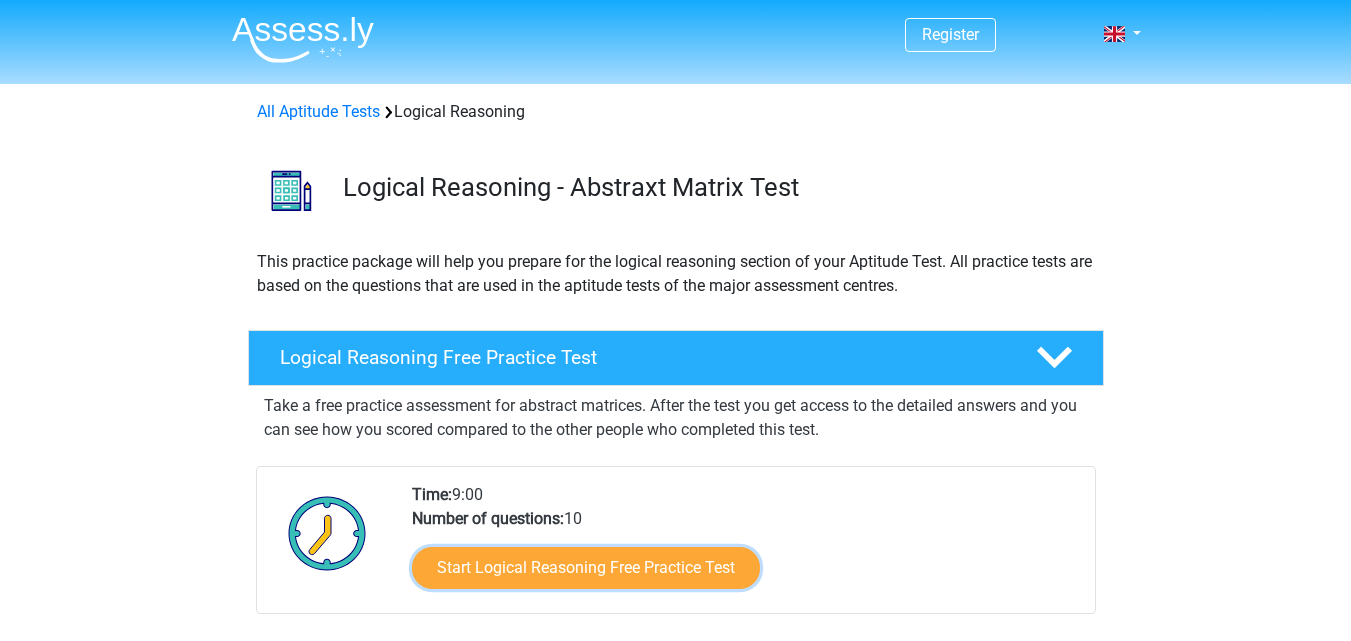 click on "Start Logical Reasoning
Free Practice Test" at bounding box center [586, 568] 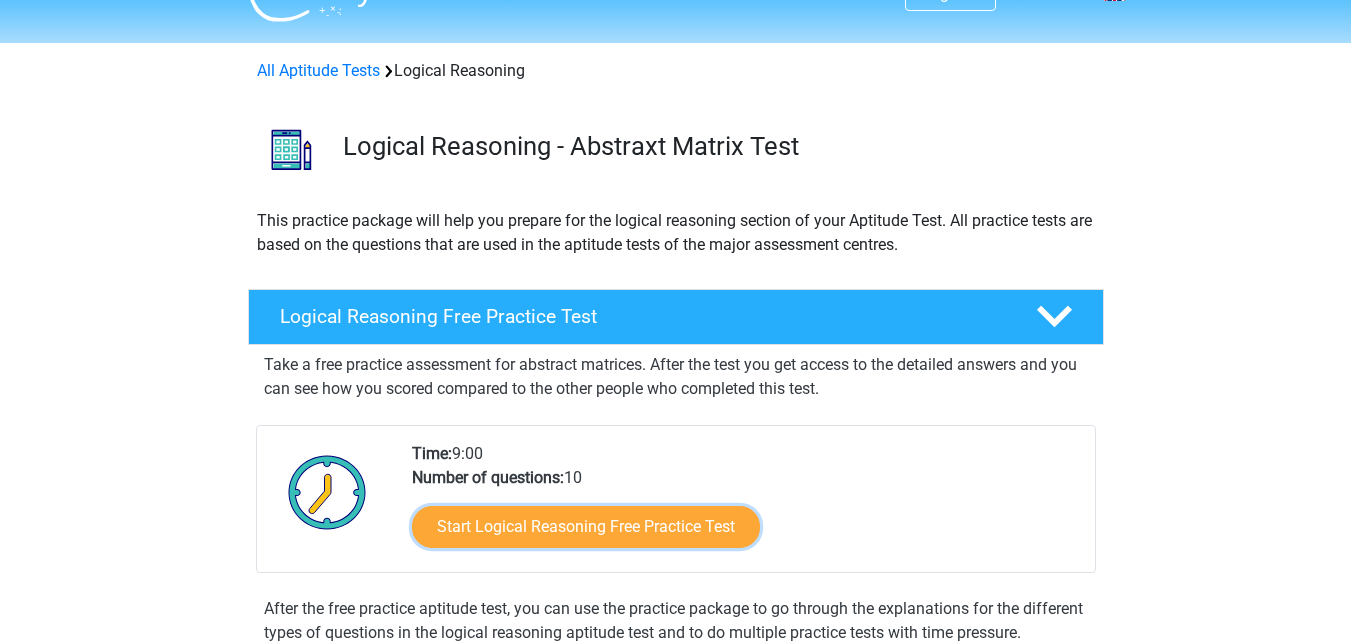 scroll, scrollTop: 41, scrollLeft: 0, axis: vertical 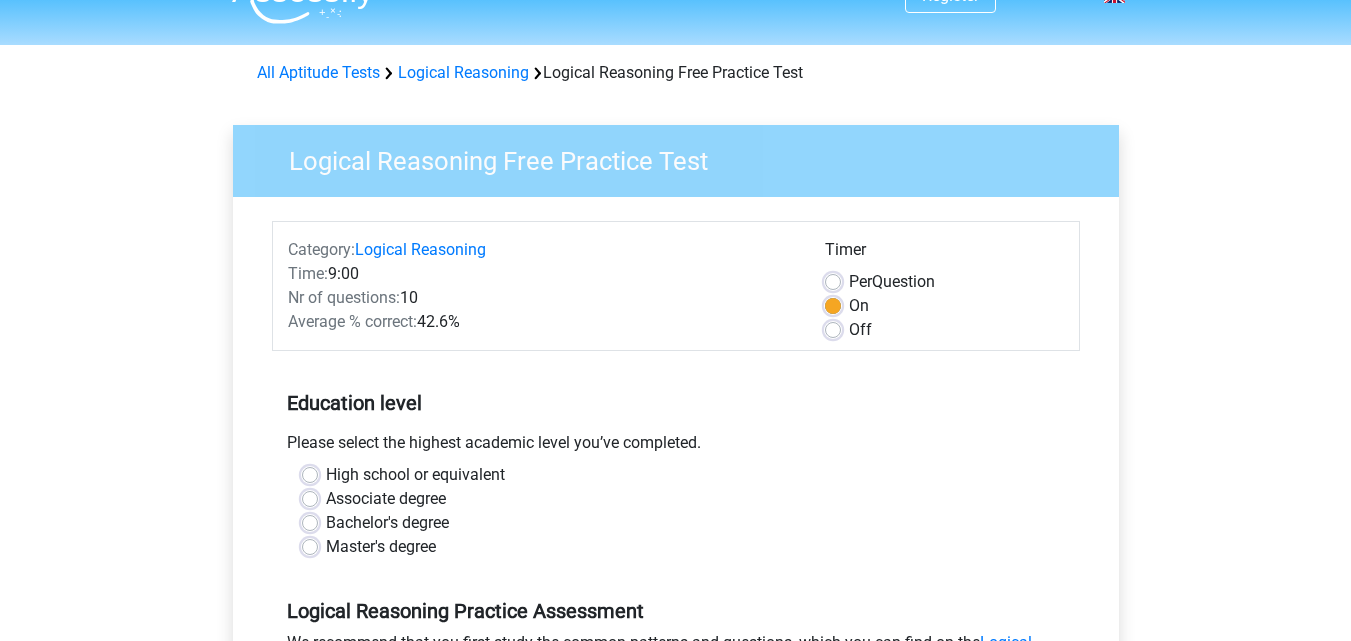 click on "Bachelor's degree" at bounding box center [676, 523] 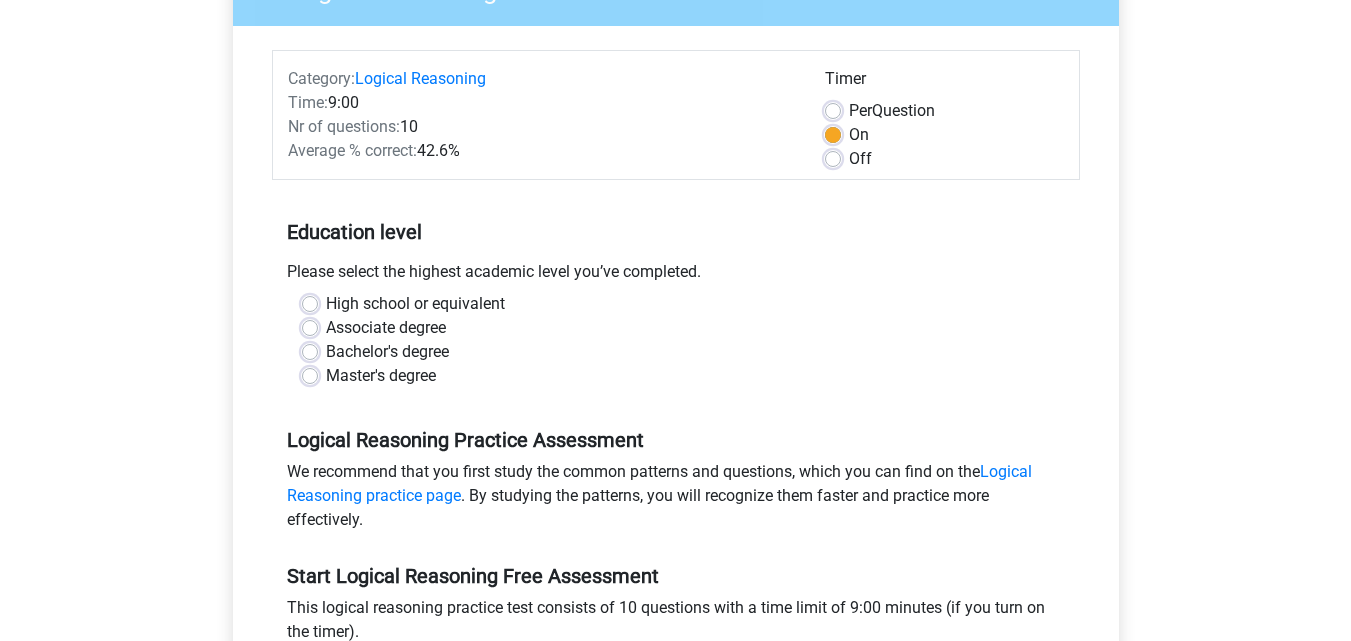 scroll, scrollTop: 211, scrollLeft: 0, axis: vertical 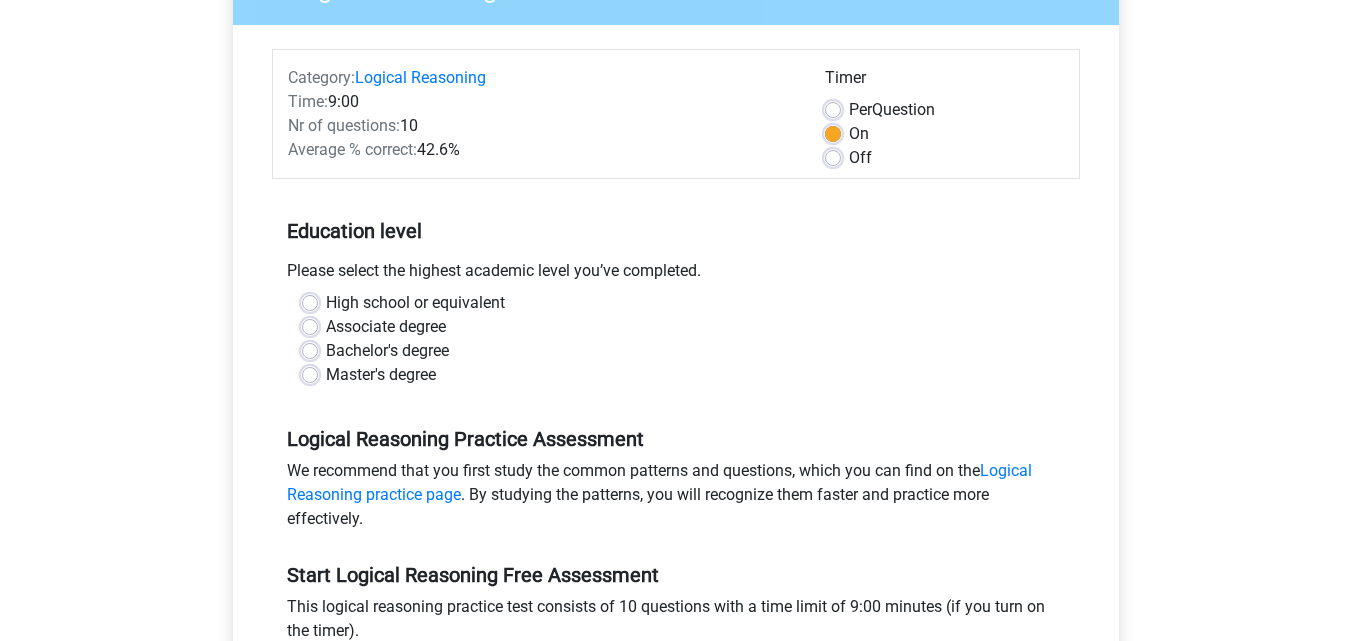 click on "High school or equivalent" at bounding box center (415, 303) 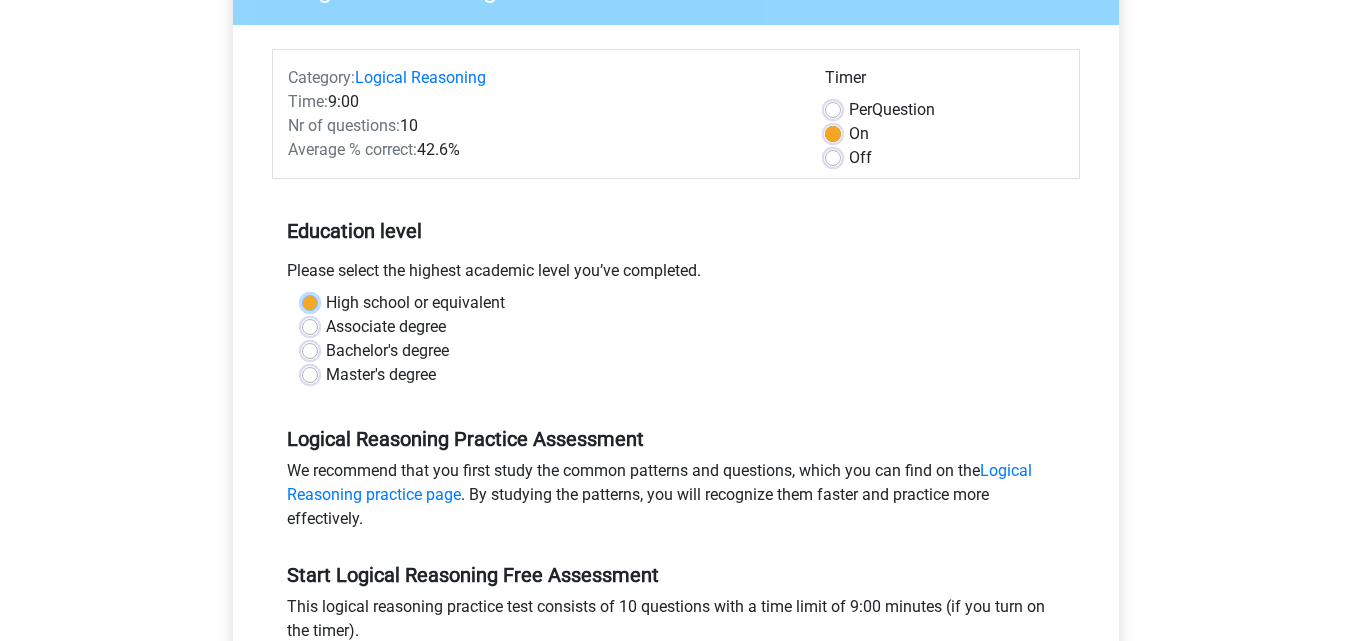 click on "High school or equivalent" at bounding box center (310, 301) 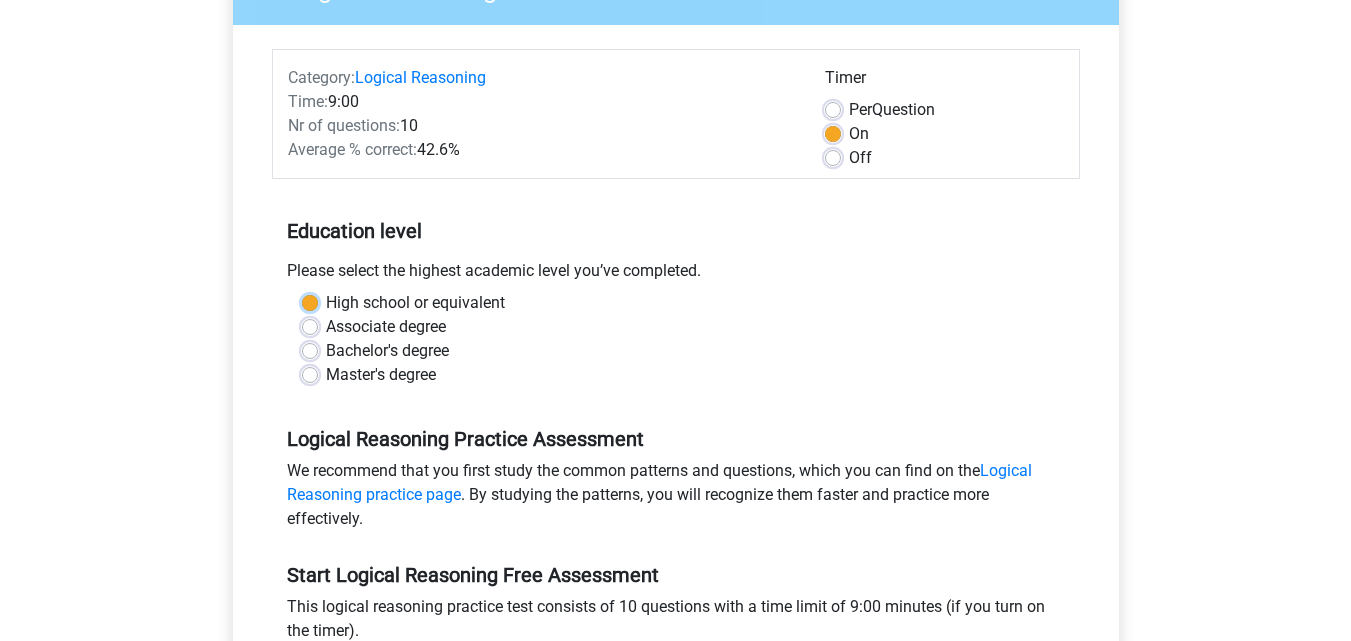 scroll, scrollTop: 505, scrollLeft: 0, axis: vertical 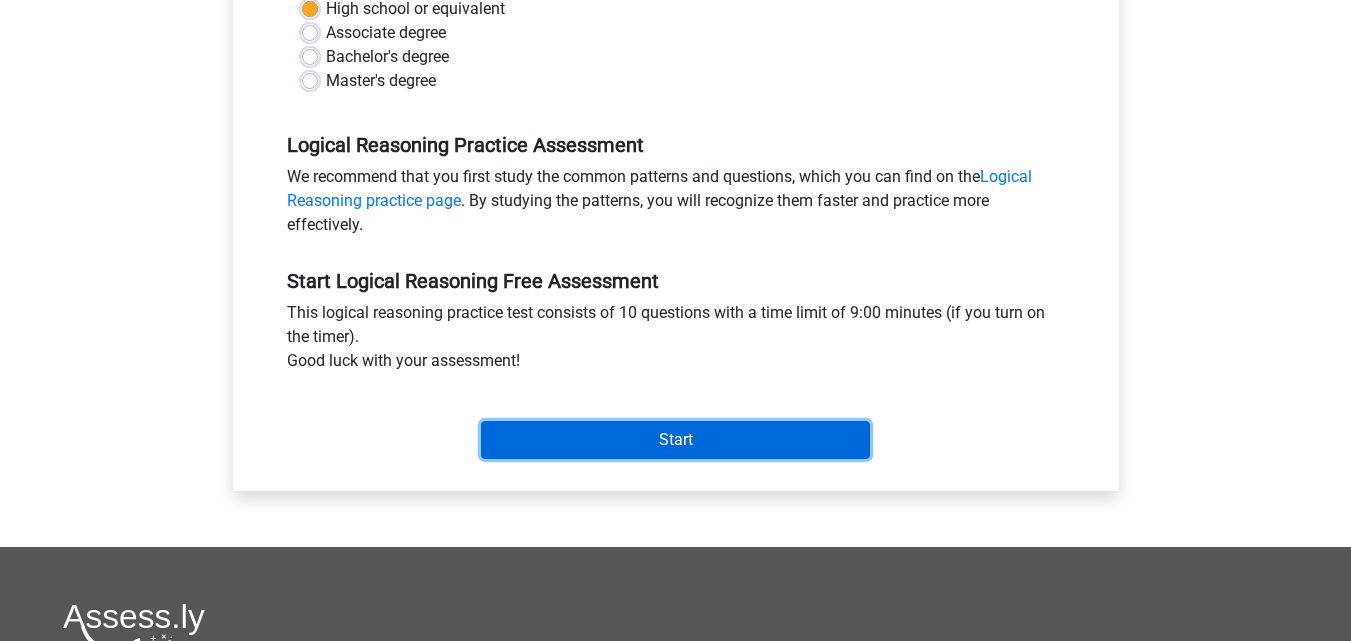 click on "Start" at bounding box center [675, 440] 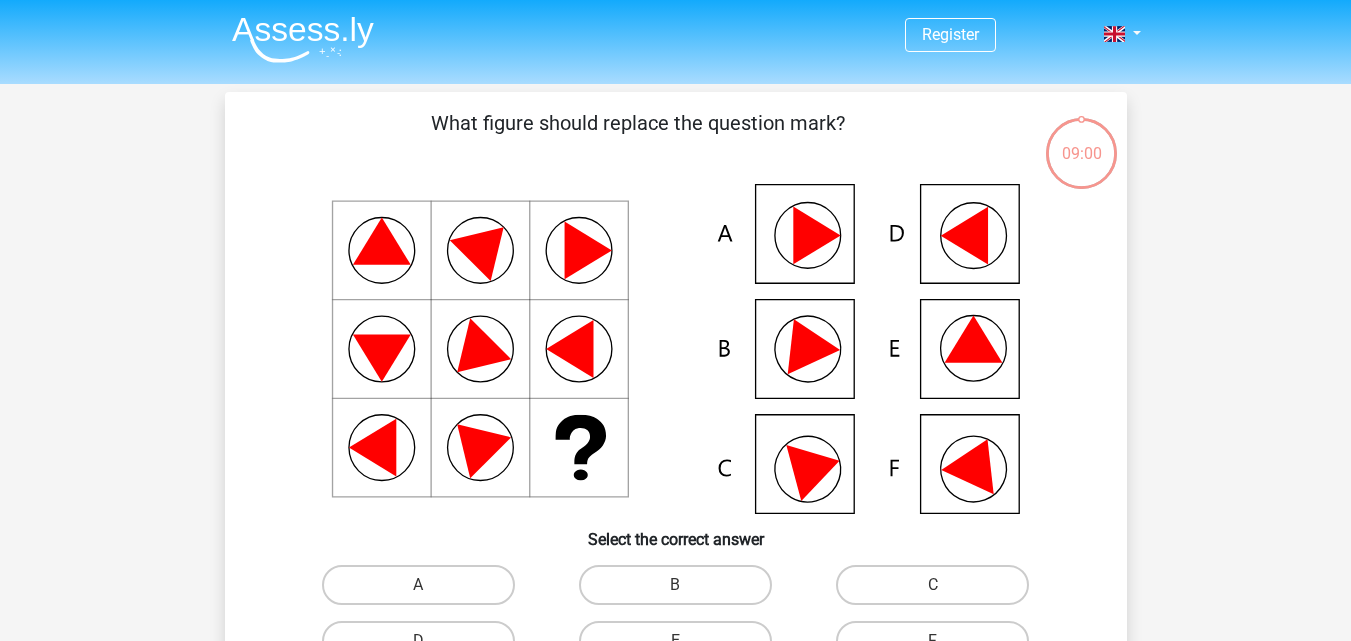 scroll, scrollTop: 0, scrollLeft: 0, axis: both 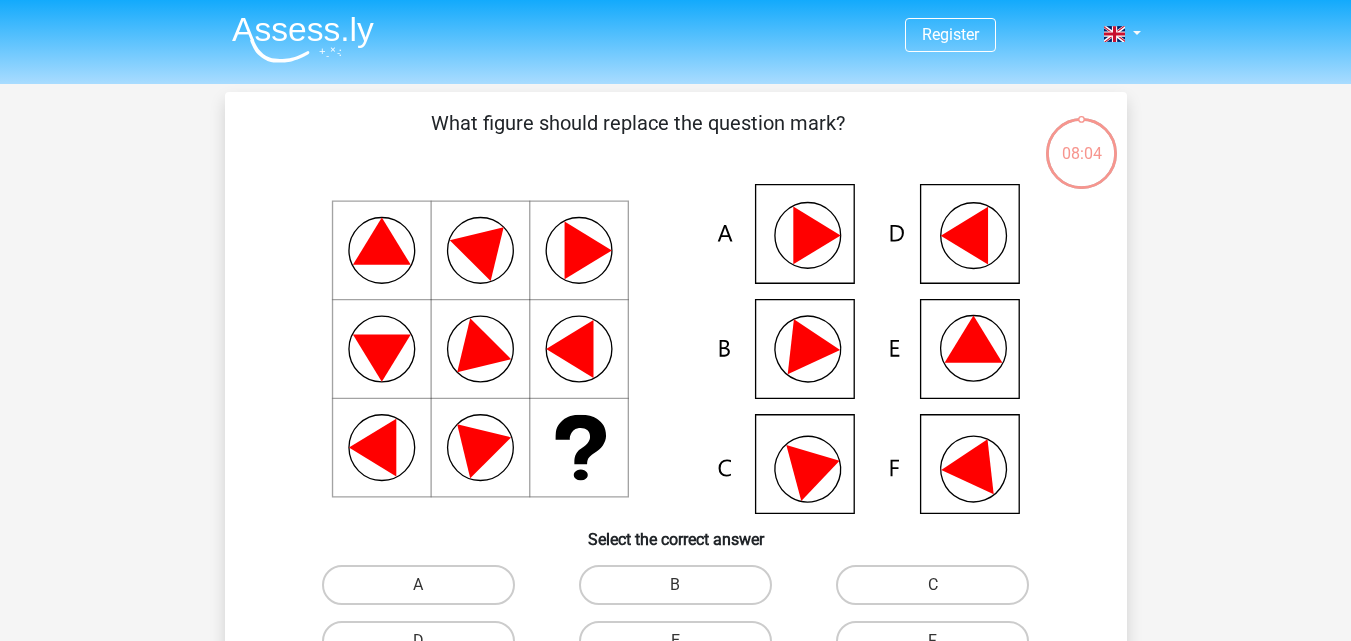 click 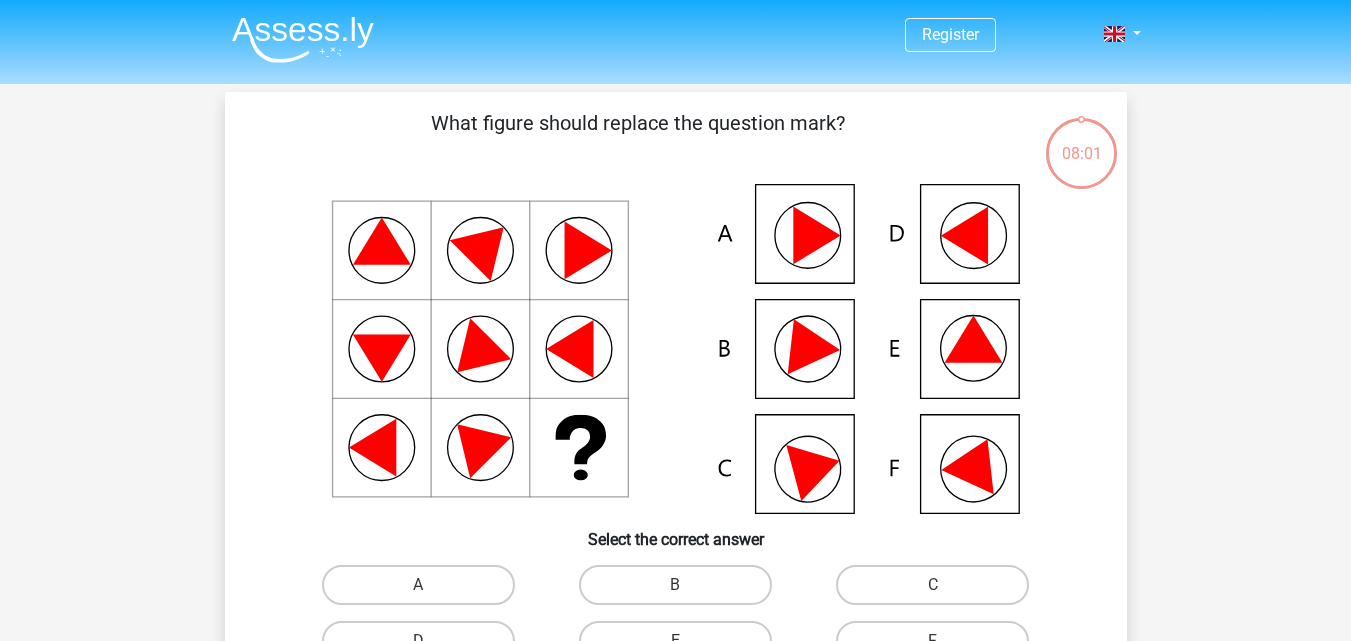 click 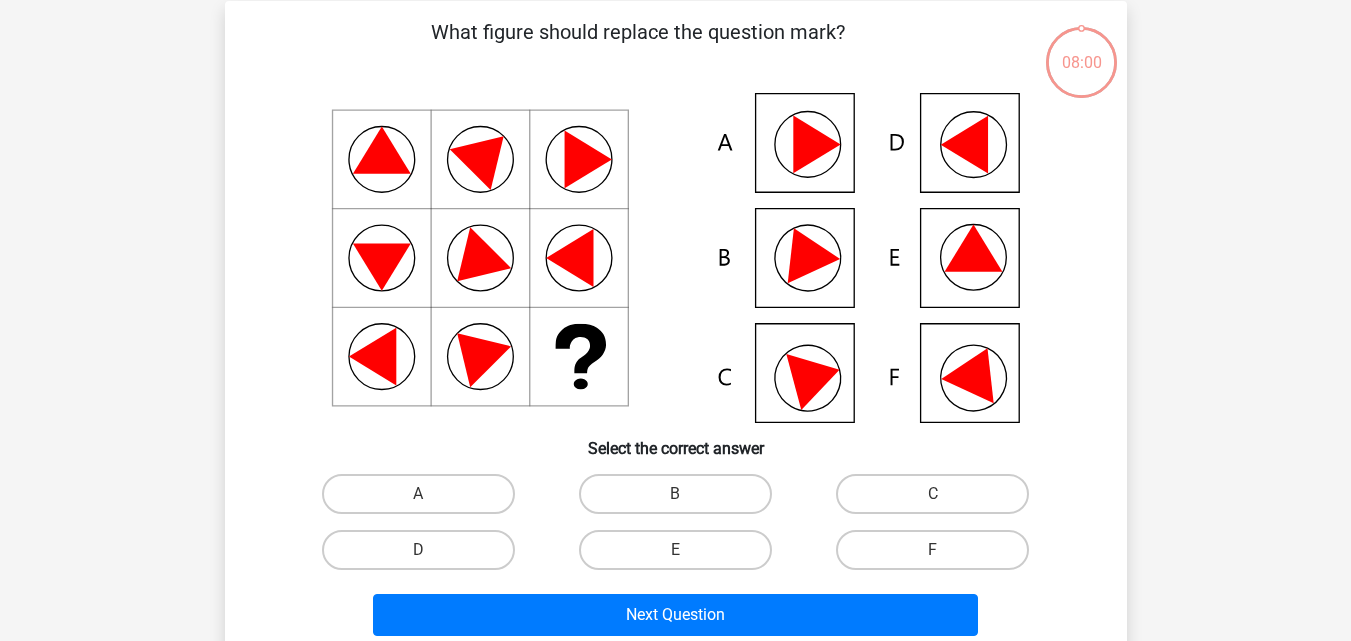scroll, scrollTop: 92, scrollLeft: 0, axis: vertical 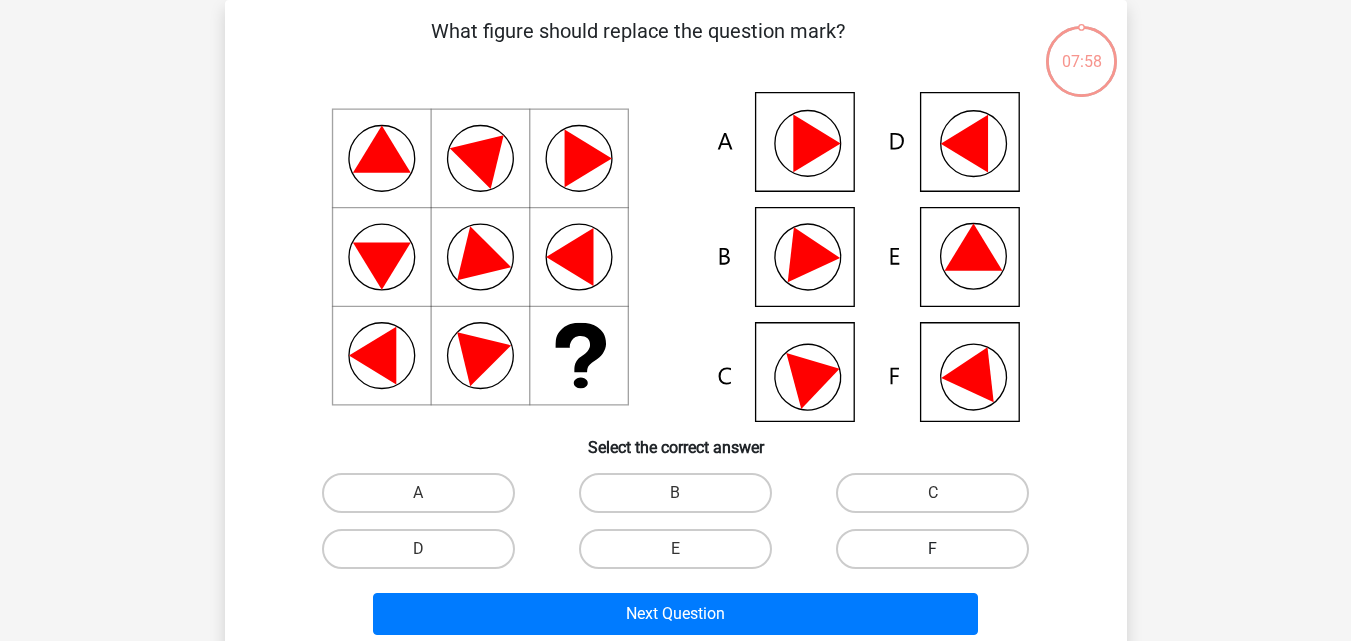 click on "F" at bounding box center [932, 549] 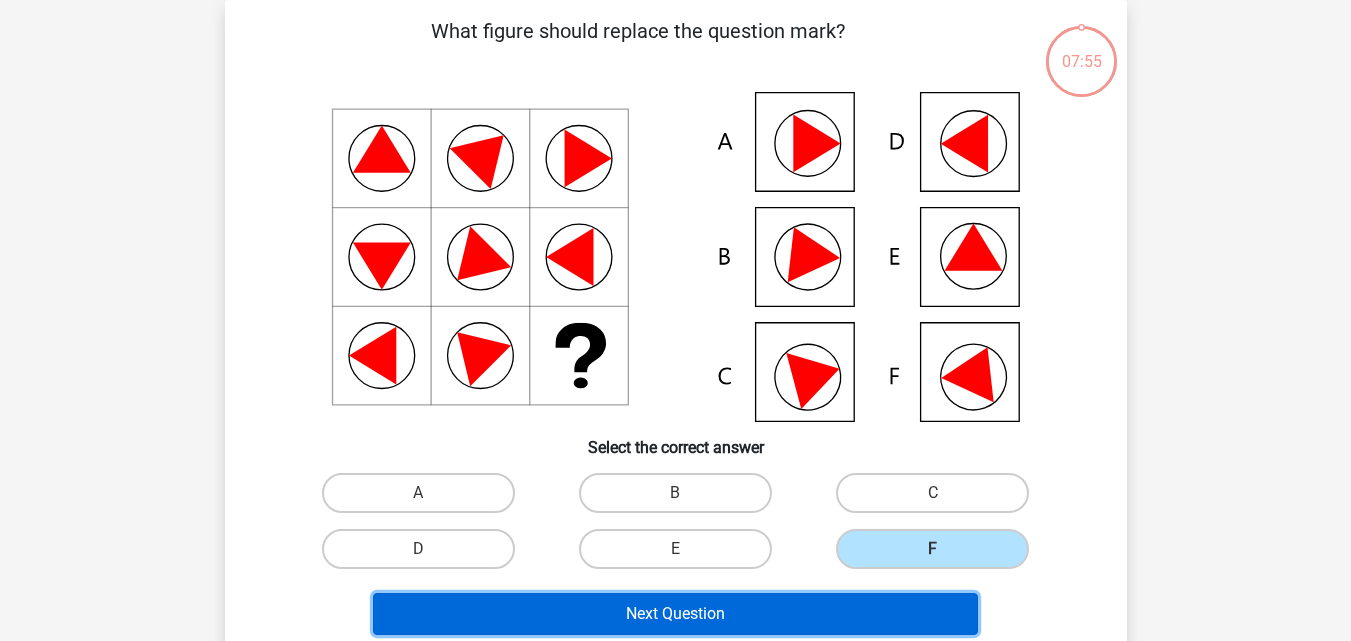 click on "Next Question" at bounding box center (675, 614) 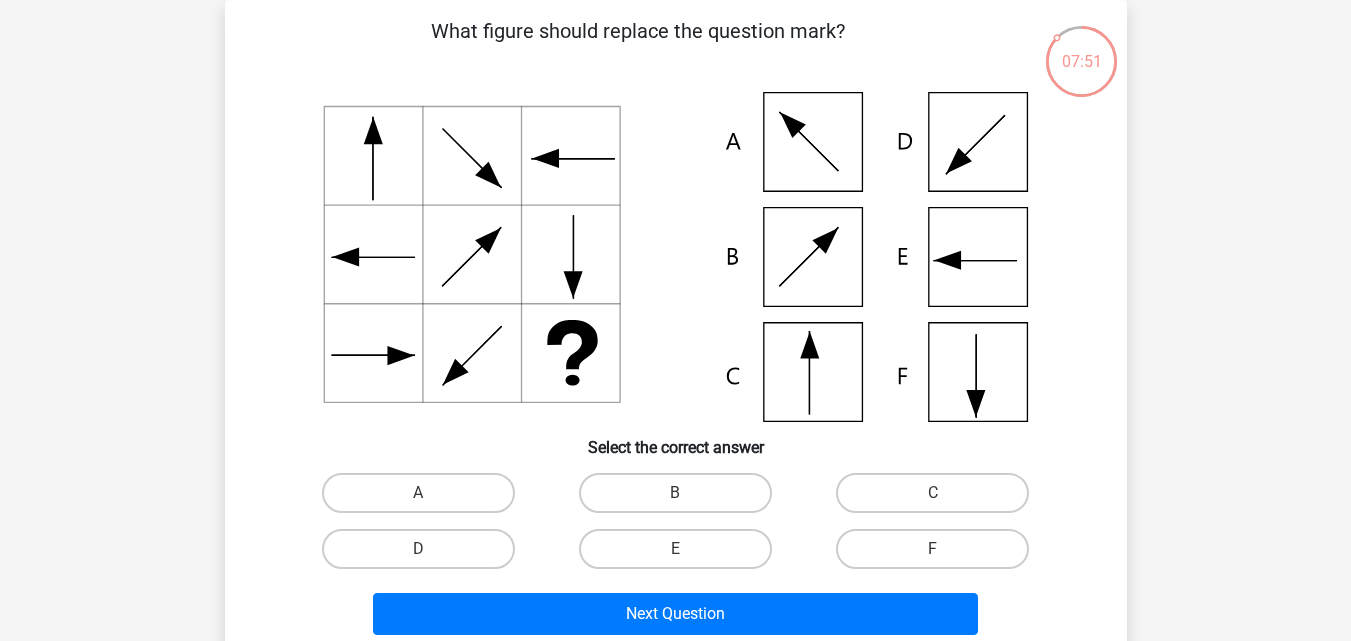 scroll, scrollTop: 60, scrollLeft: 0, axis: vertical 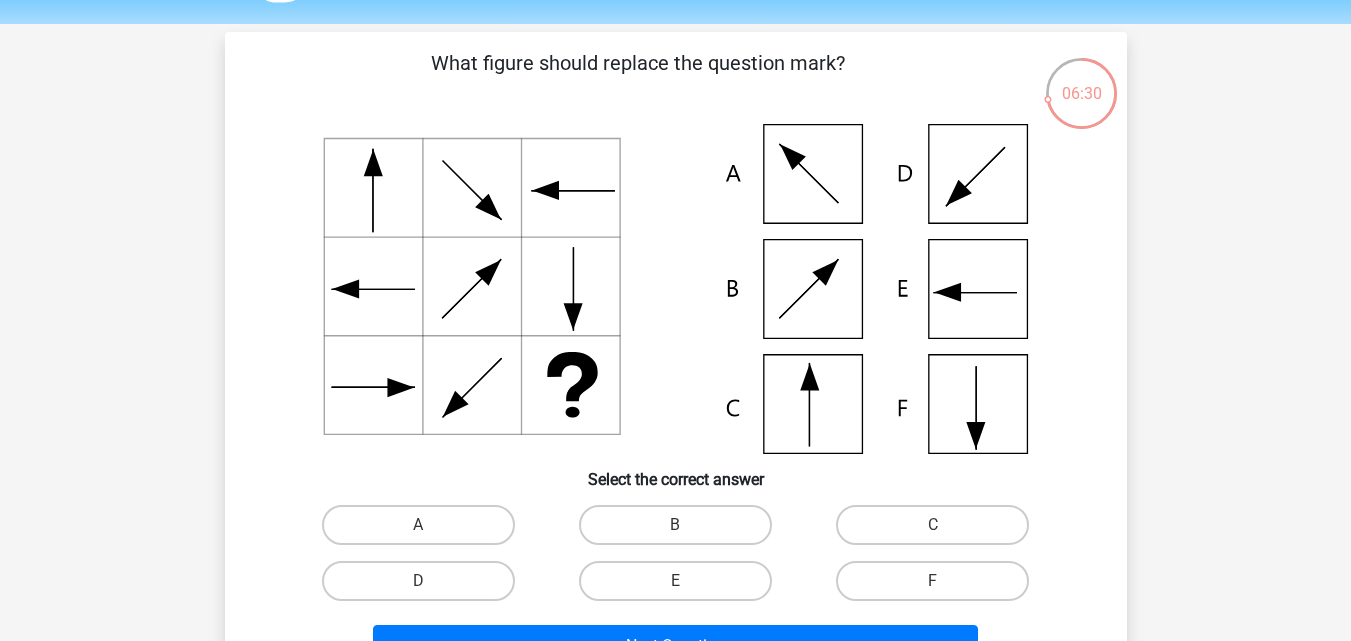 click 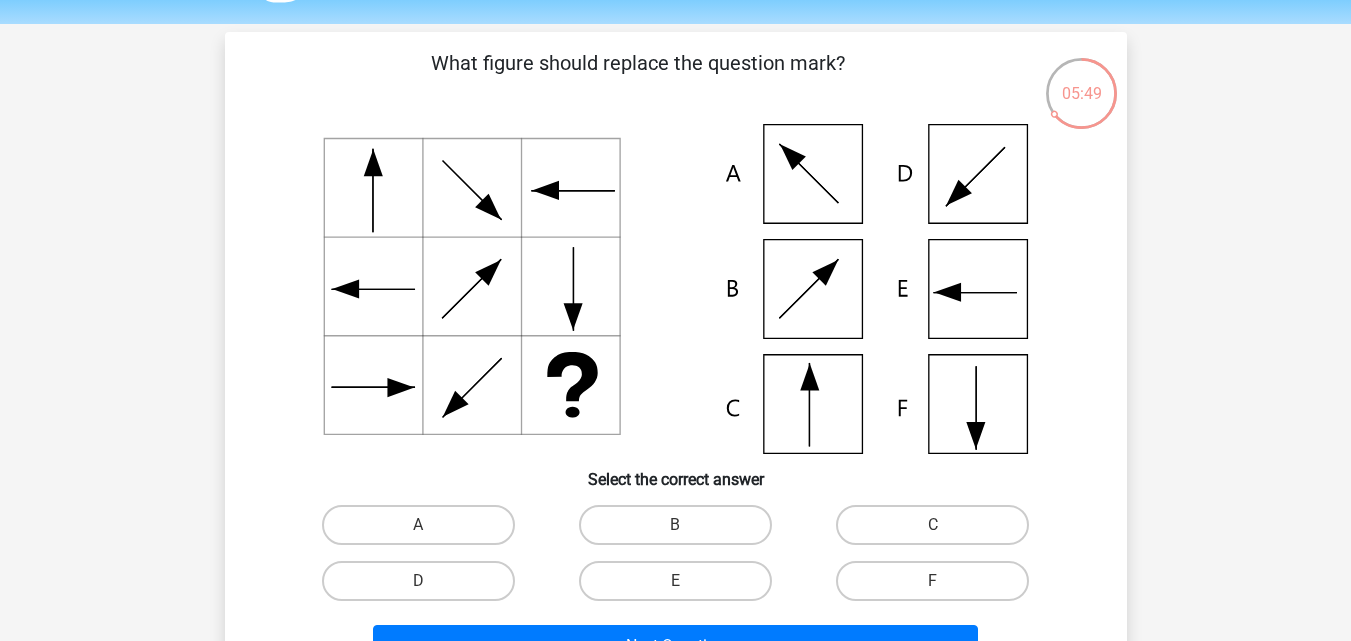 click 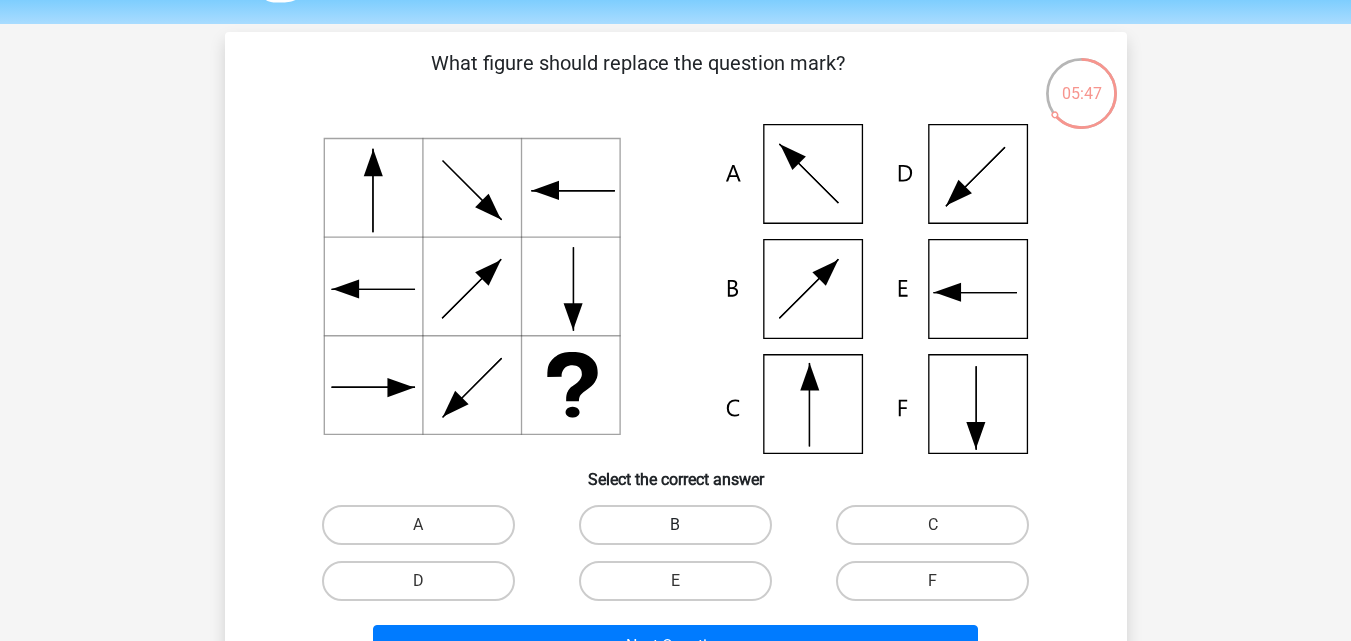 click on "B" at bounding box center (675, 525) 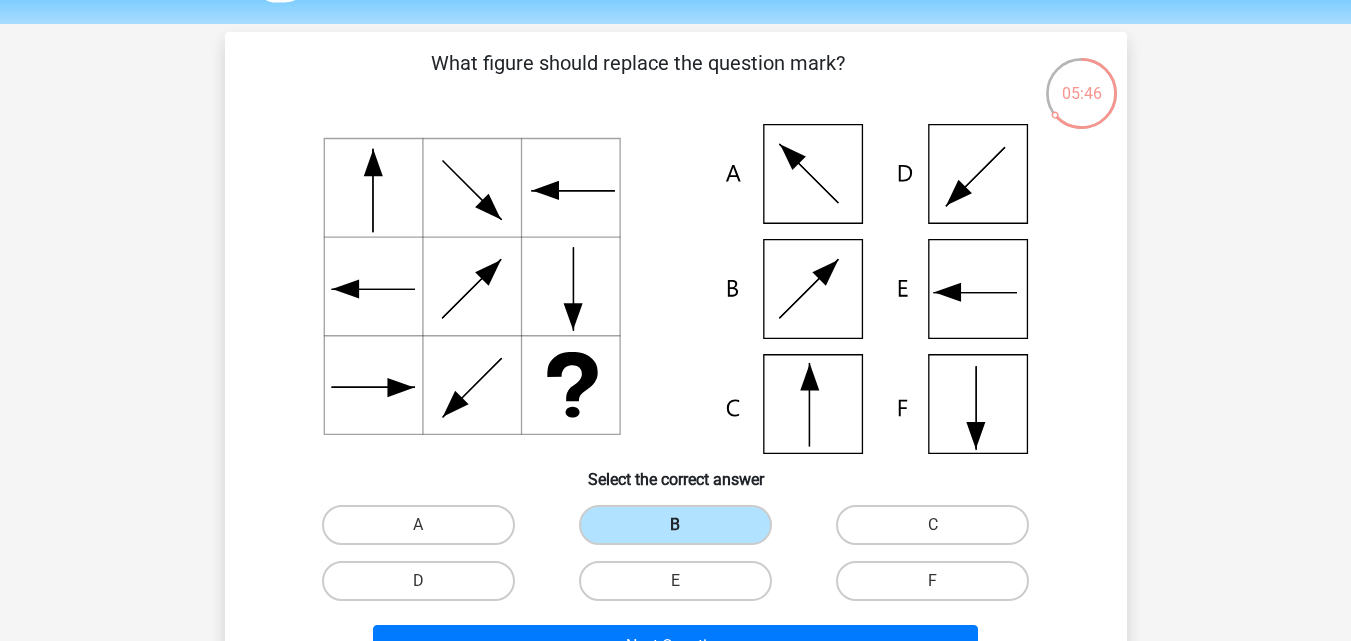 scroll, scrollTop: 126, scrollLeft: 0, axis: vertical 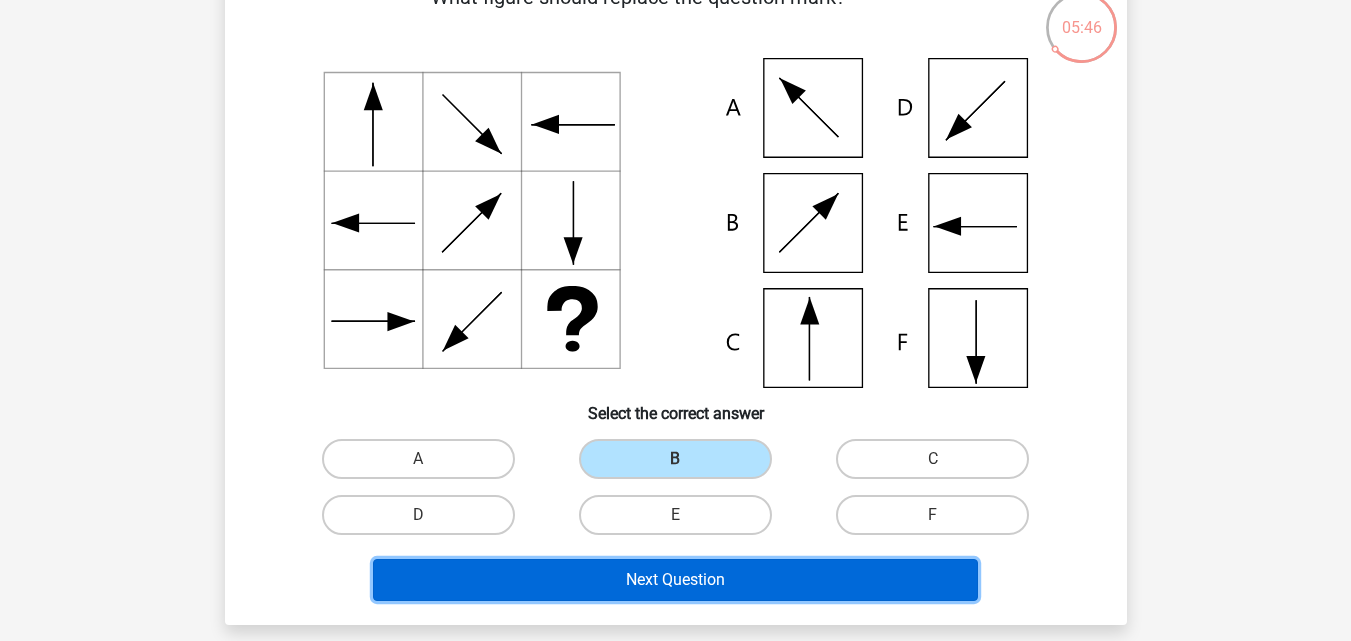 click on "Next Question" at bounding box center [675, 580] 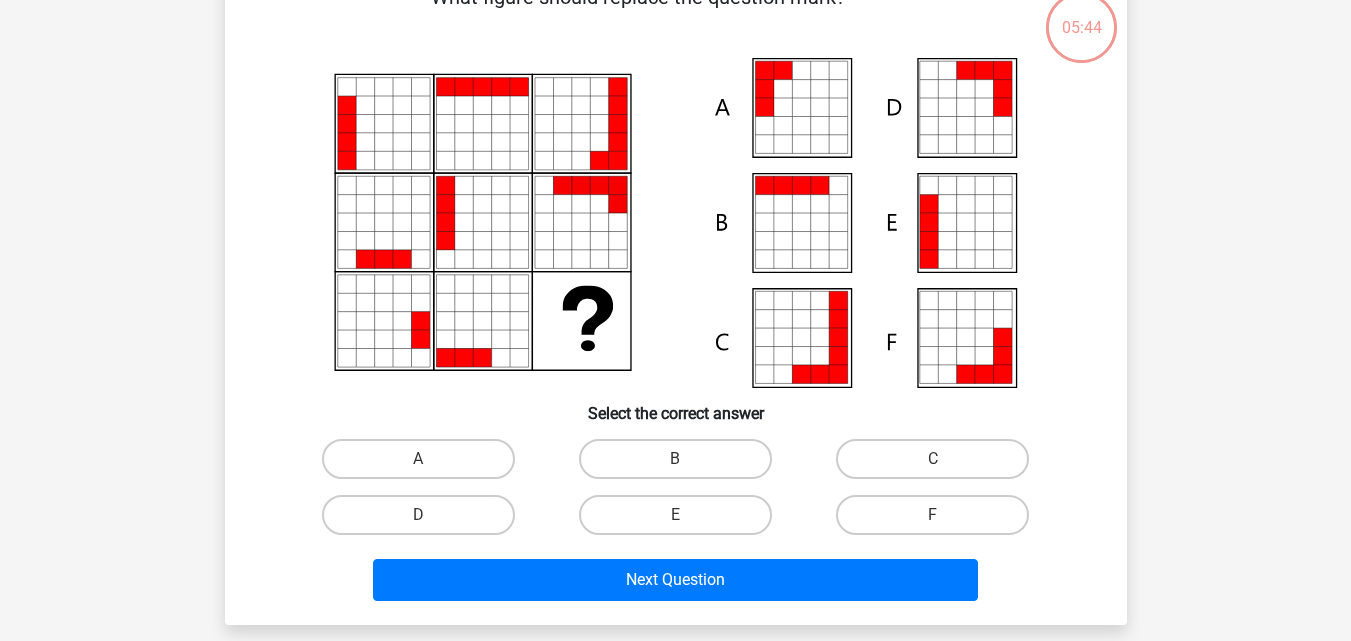 scroll, scrollTop: 92, scrollLeft: 0, axis: vertical 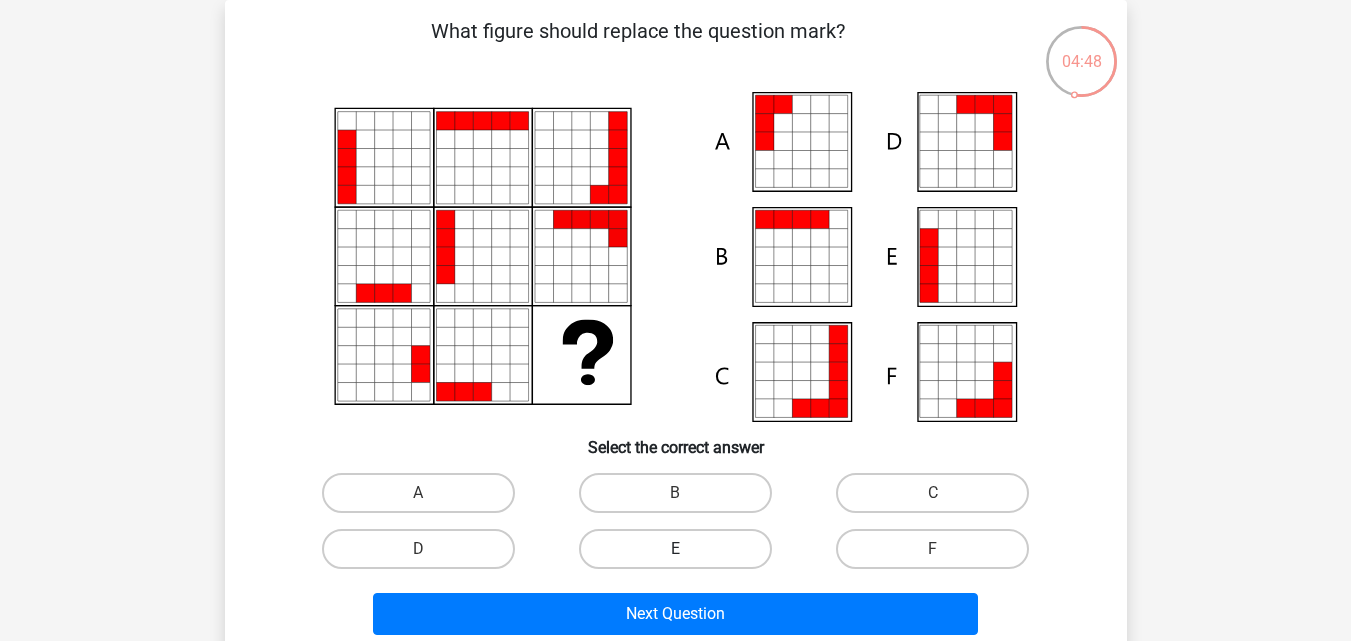 click on "E" at bounding box center (675, 549) 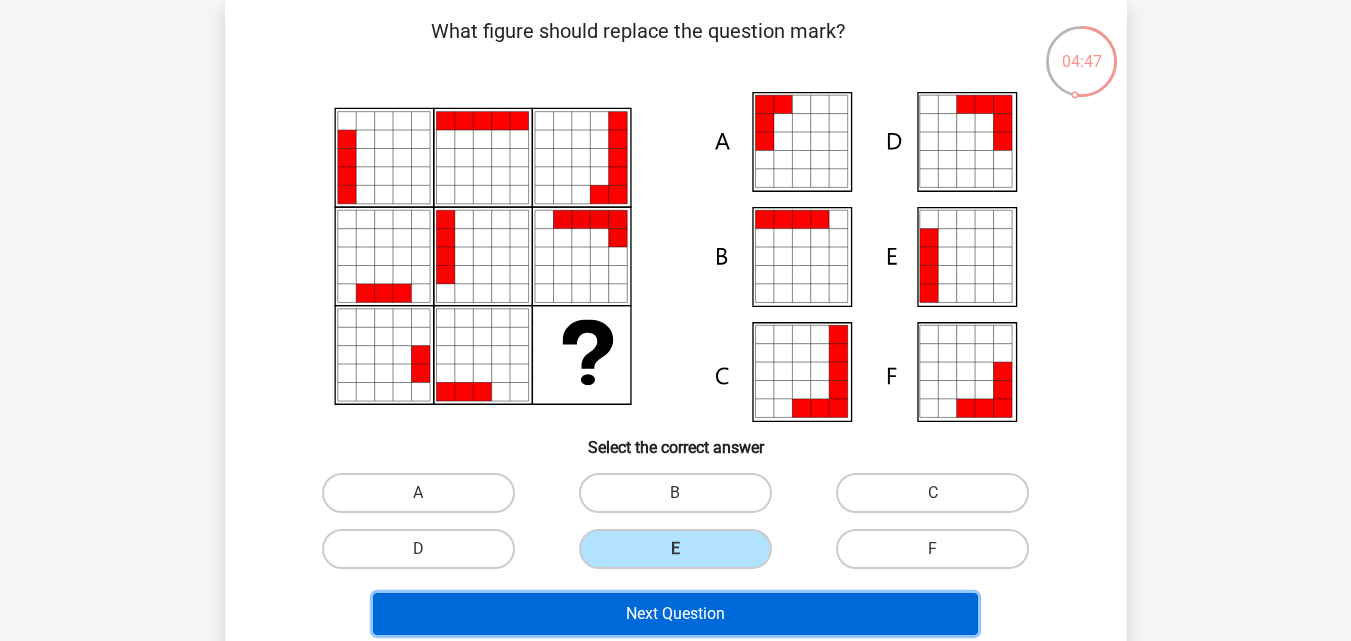click on "Next Question" at bounding box center [675, 614] 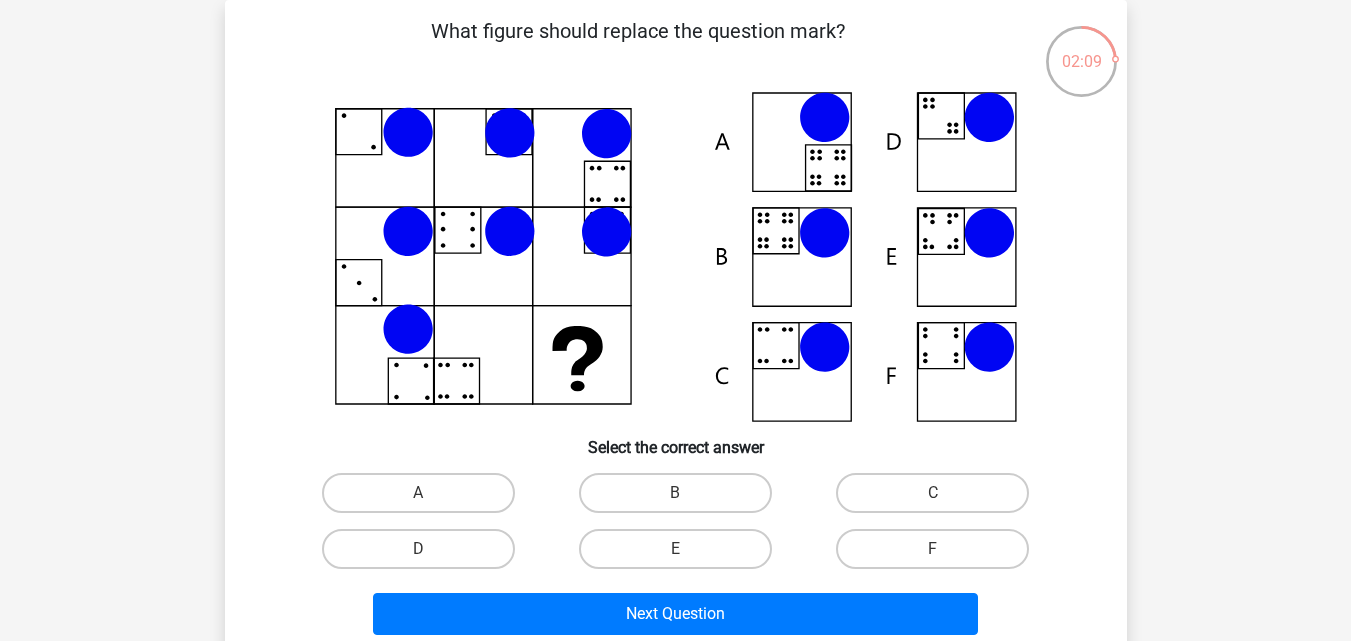 click 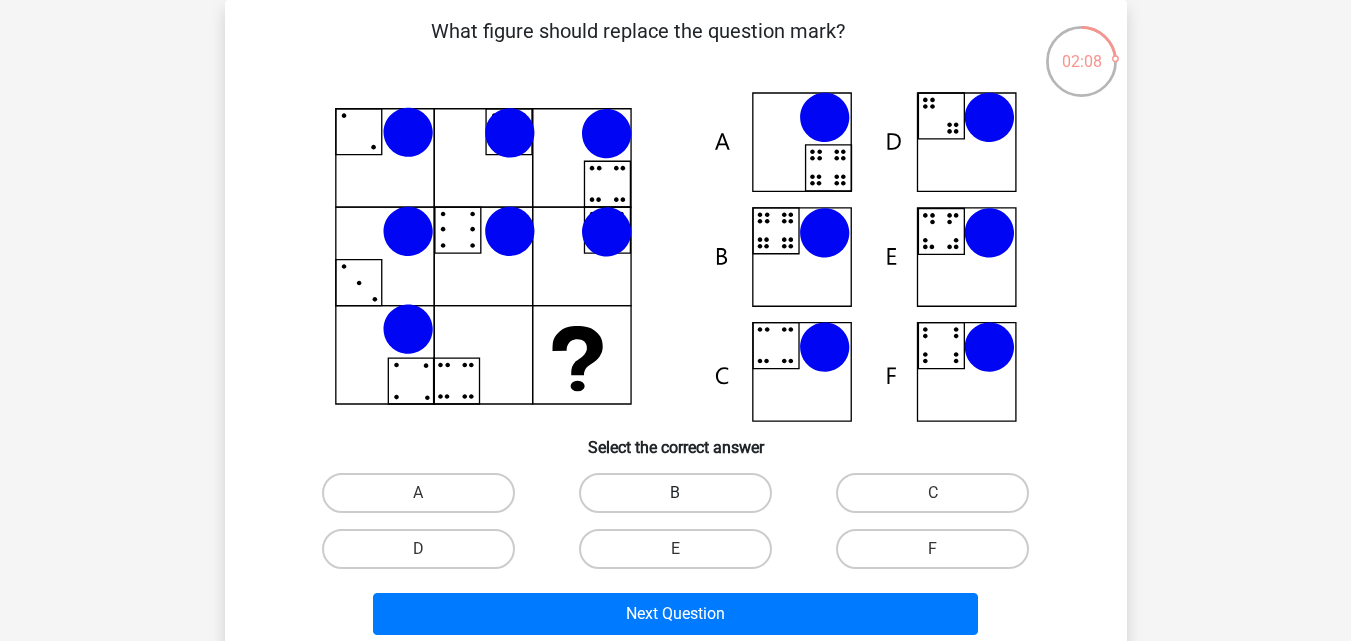 click on "B" at bounding box center [675, 493] 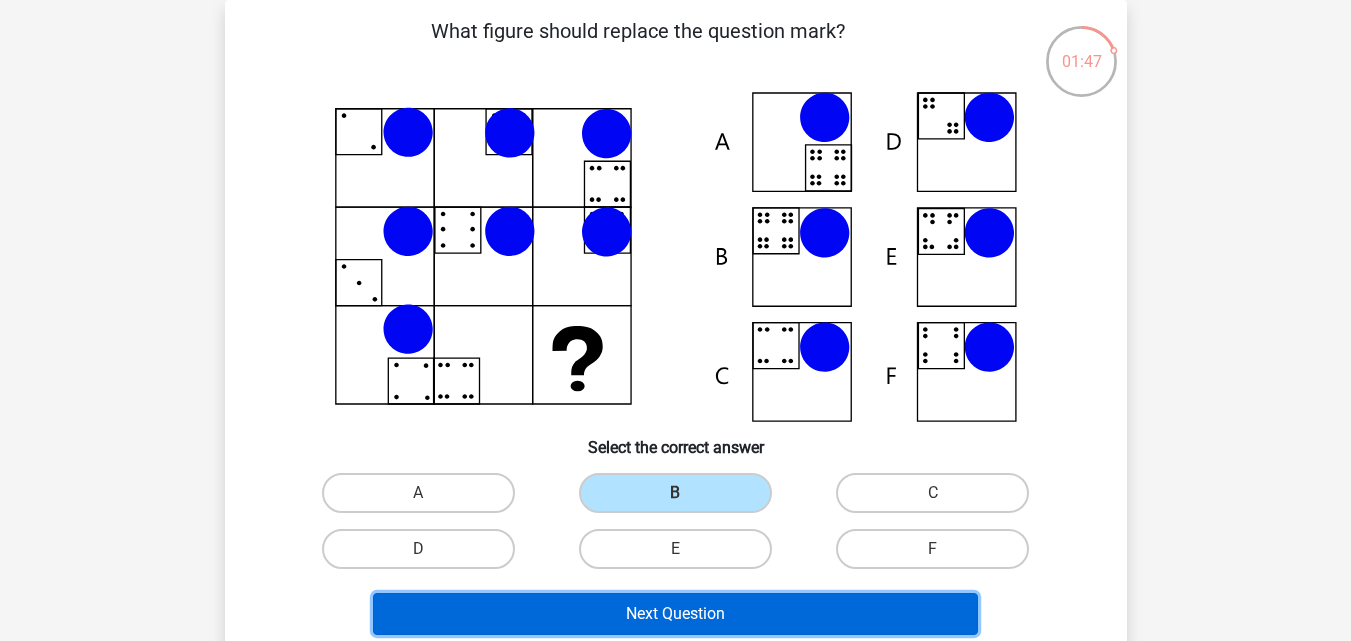 click on "Next Question" at bounding box center (675, 614) 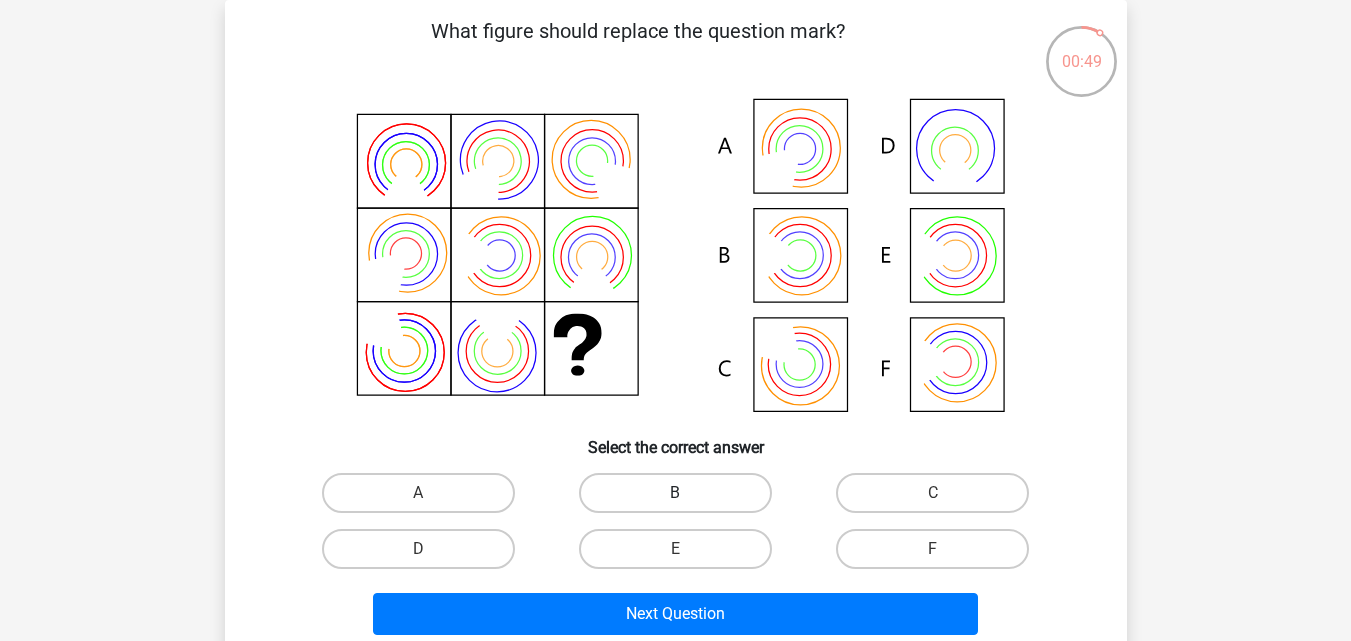 click on "B" at bounding box center (675, 493) 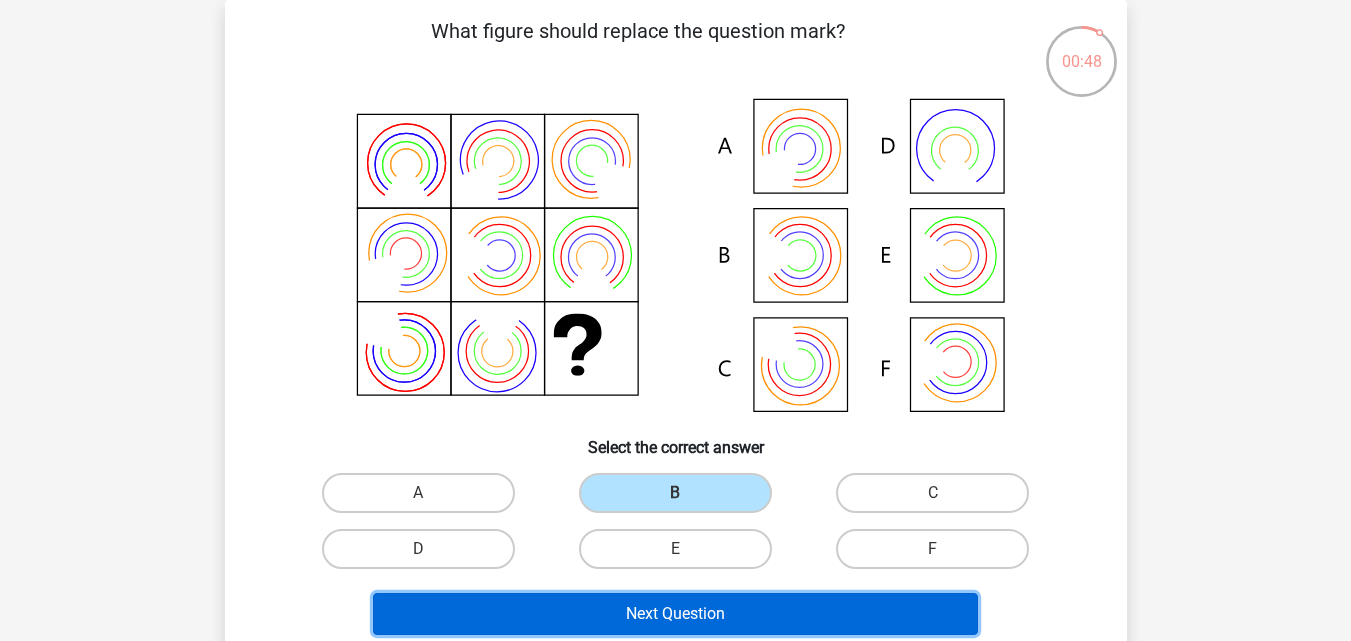 click on "Next Question" at bounding box center [675, 614] 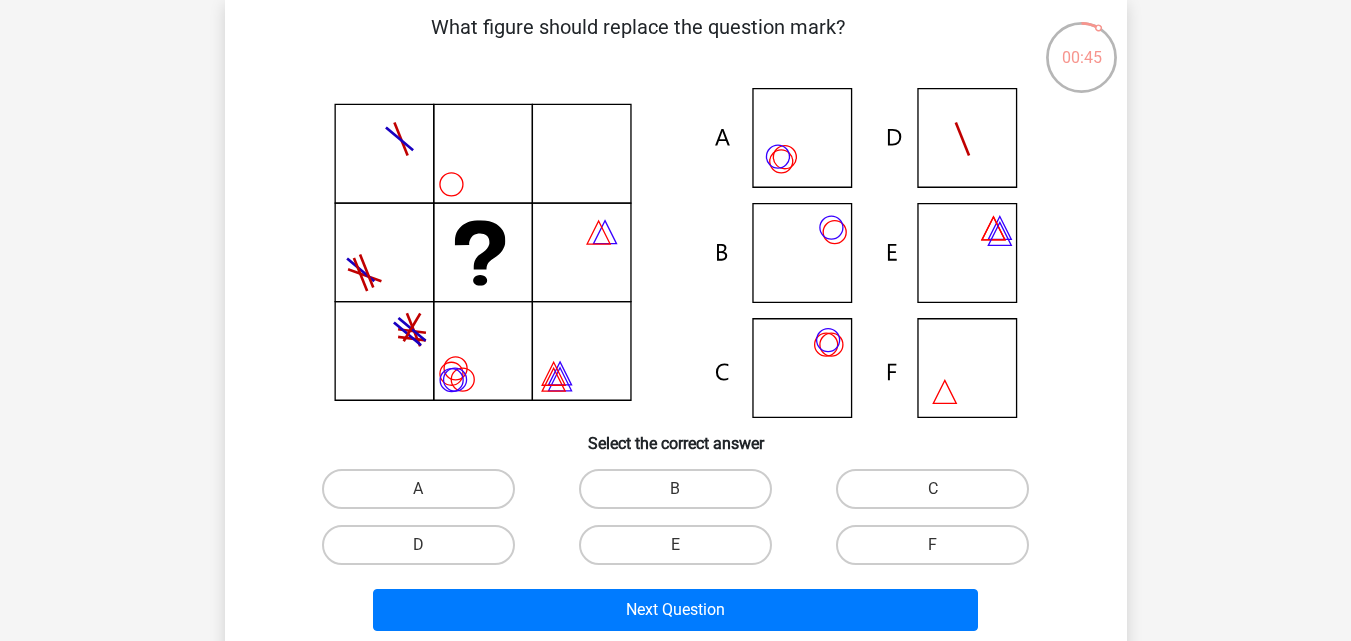 scroll, scrollTop: 97, scrollLeft: 0, axis: vertical 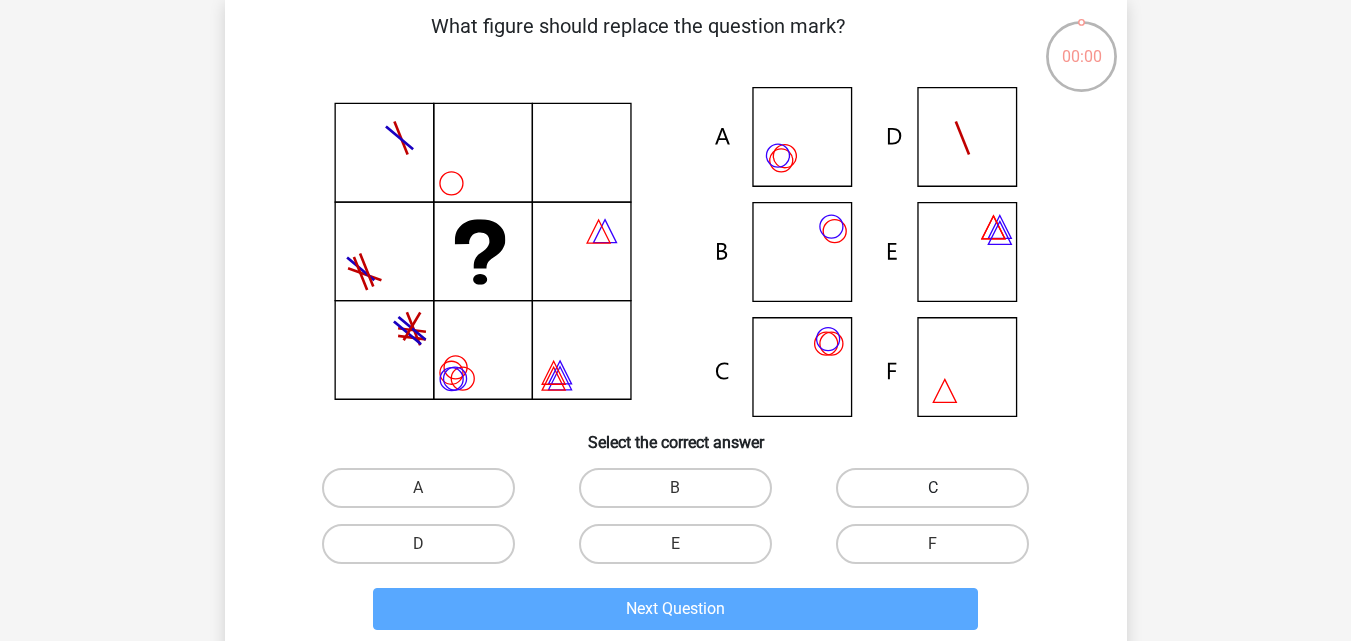 click on "C" at bounding box center (932, 488) 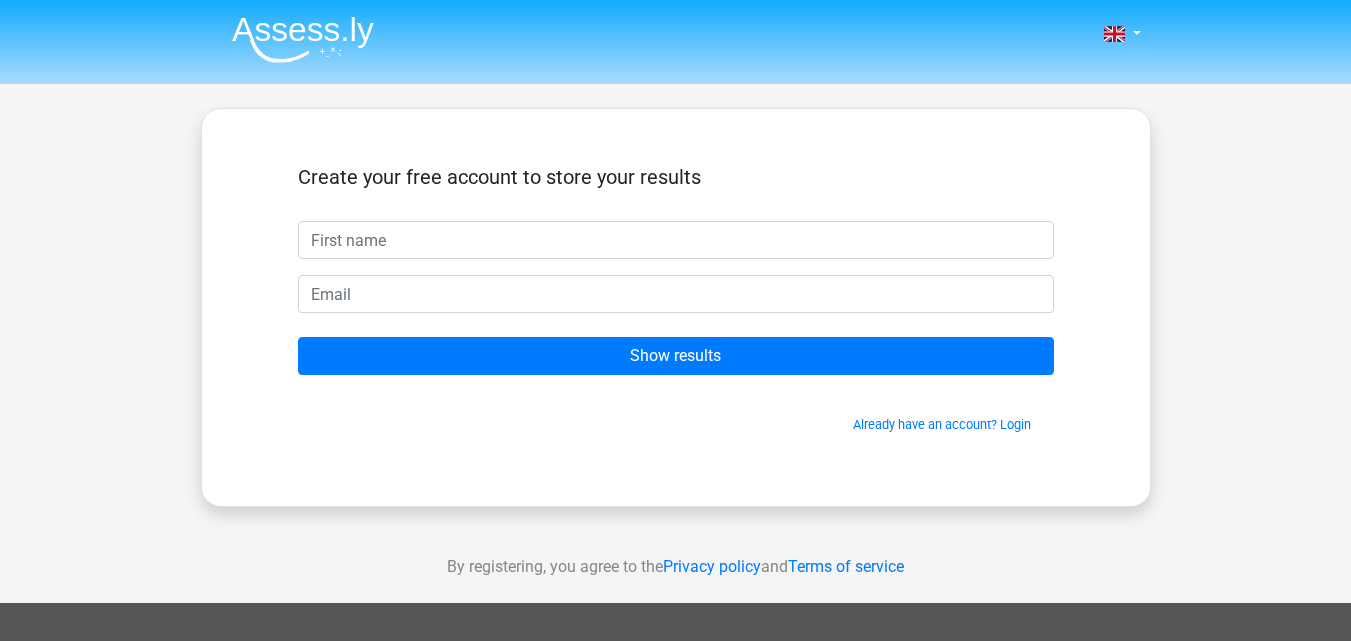 scroll, scrollTop: 0, scrollLeft: 0, axis: both 